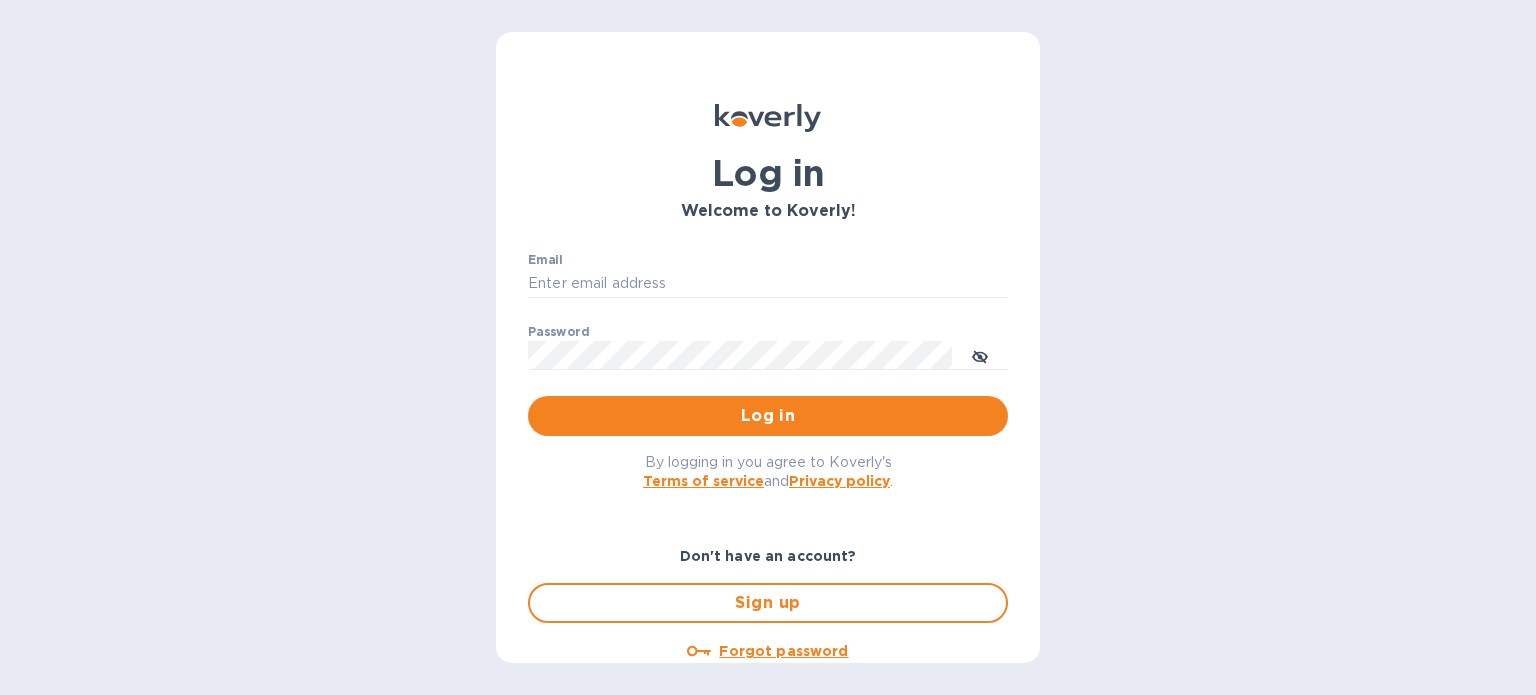 scroll, scrollTop: 0, scrollLeft: 0, axis: both 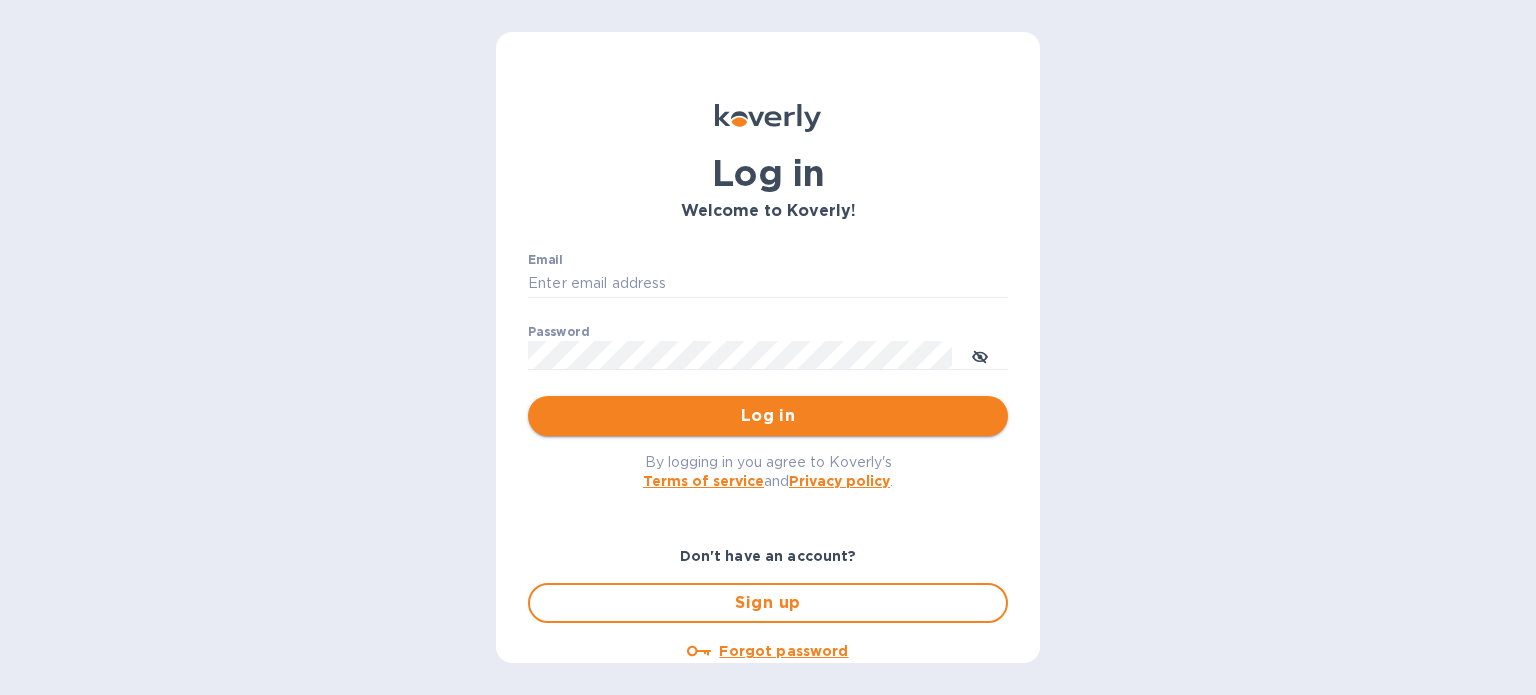 type on "[EMAIL]" 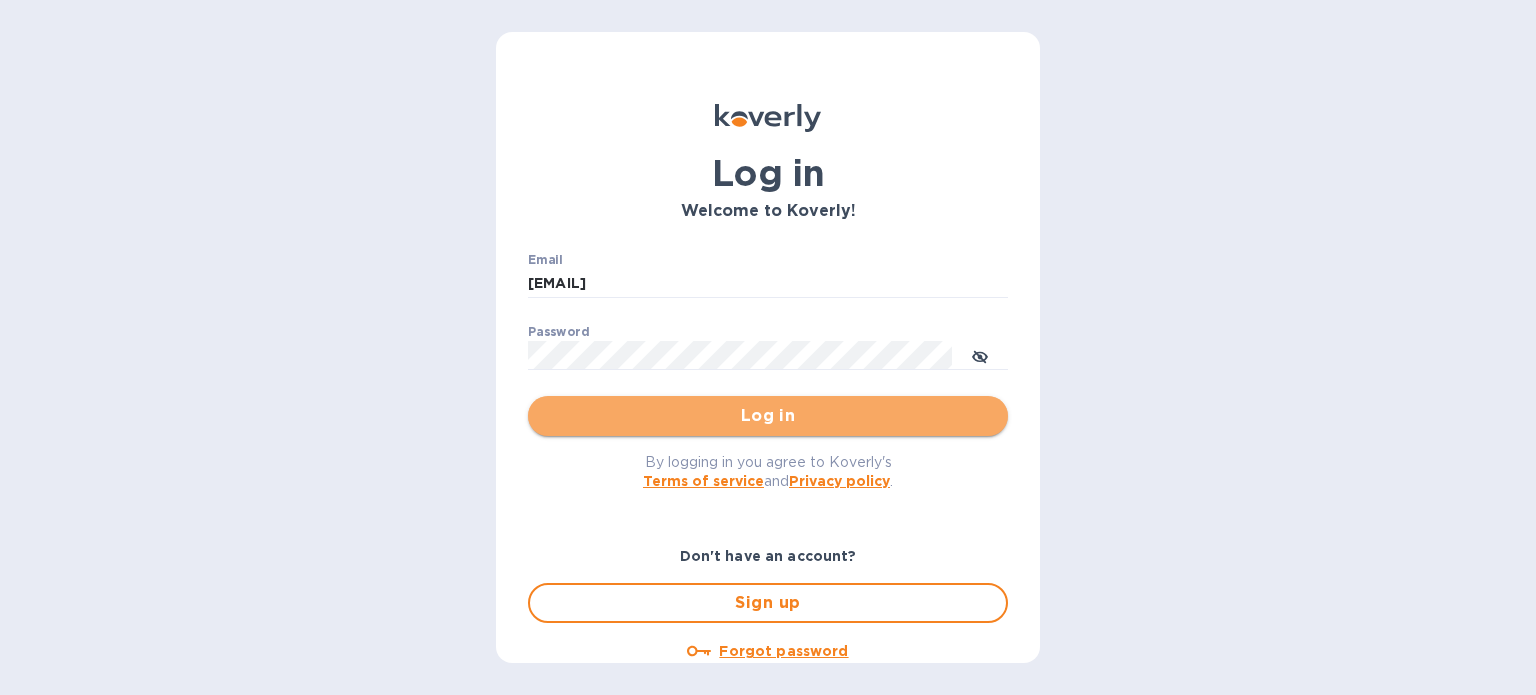 click on "Log in" at bounding box center (768, 416) 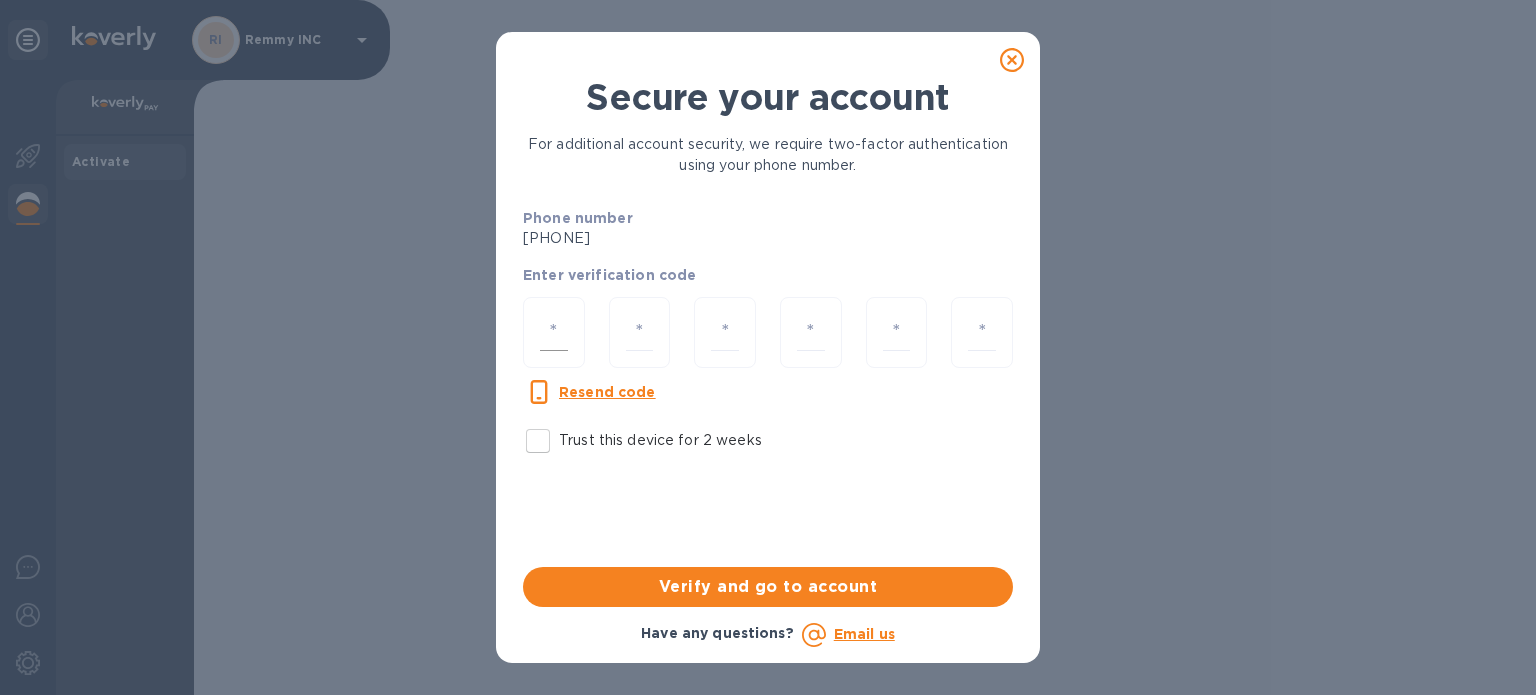 click at bounding box center (554, 332) 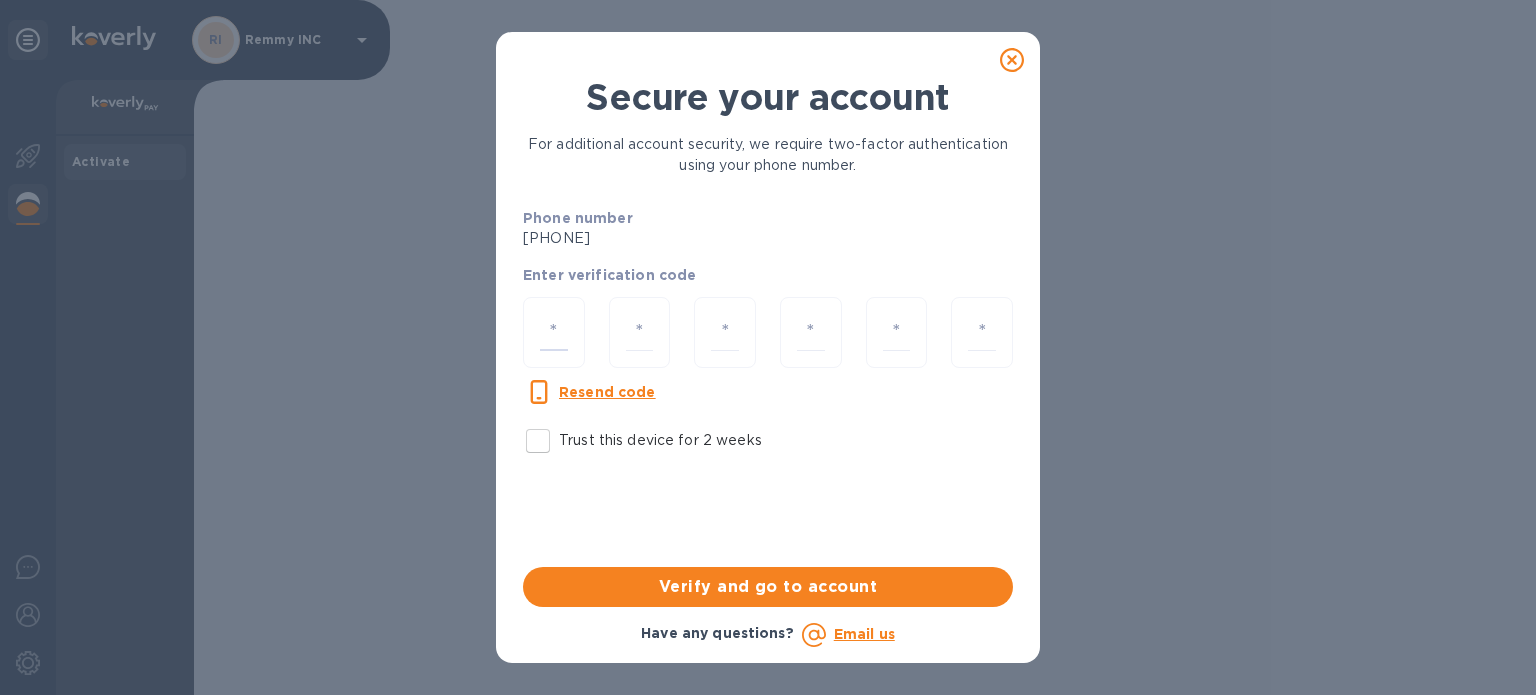 type on "9" 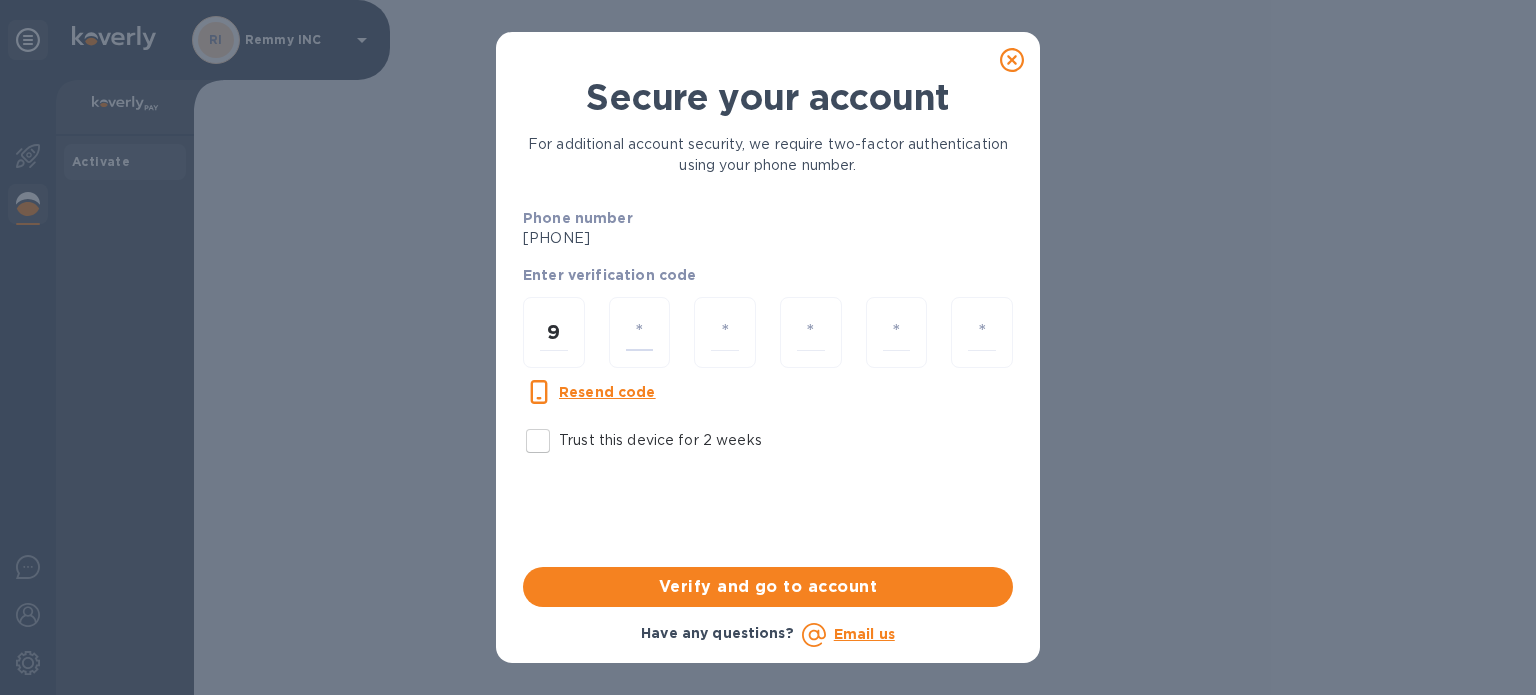 type on "6" 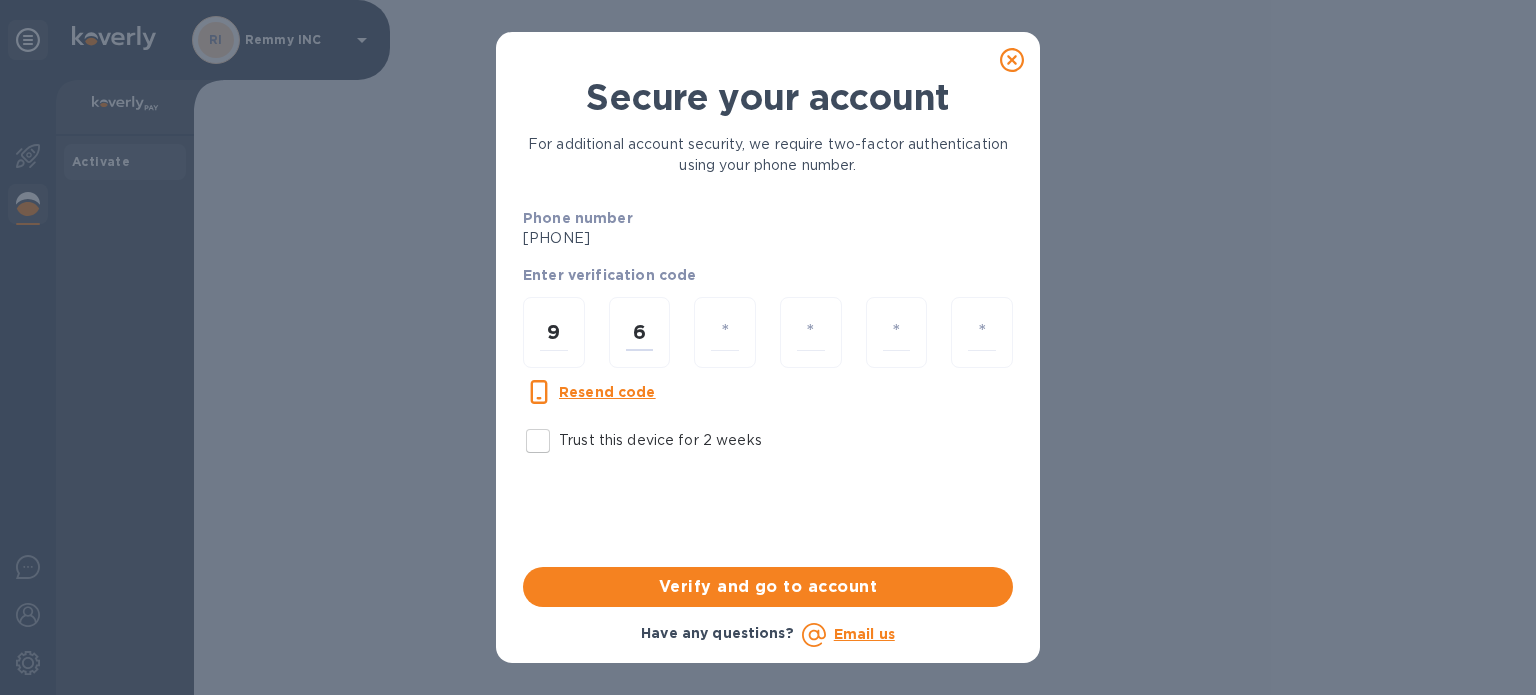 type on "6" 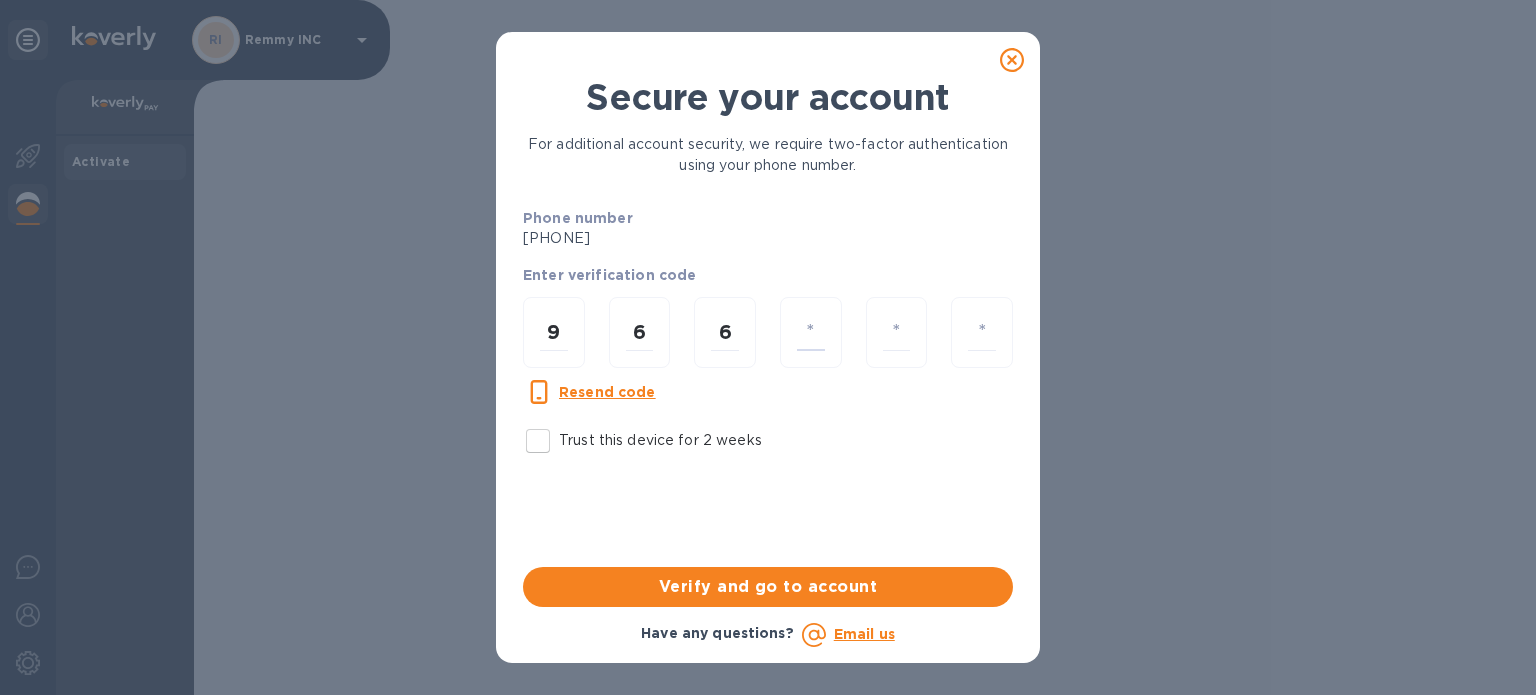type on "4" 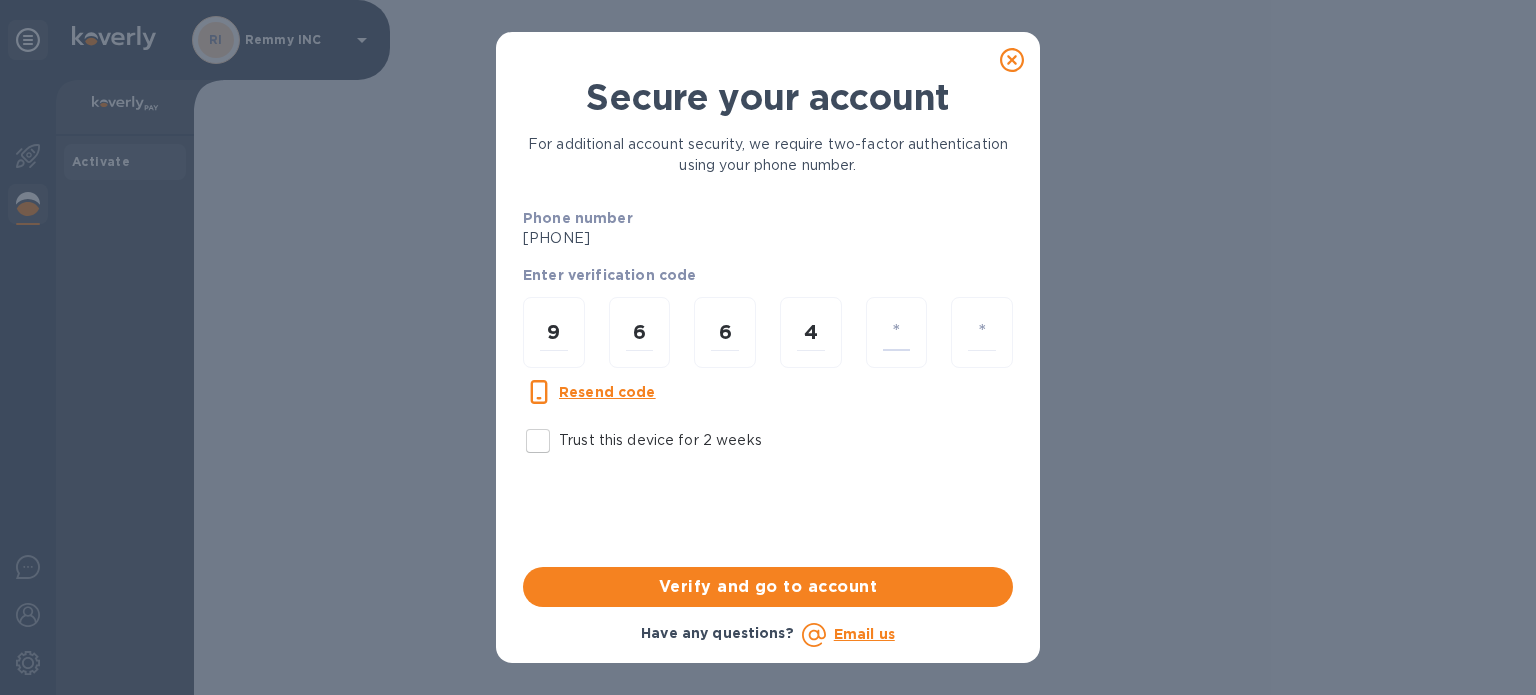 type on "9" 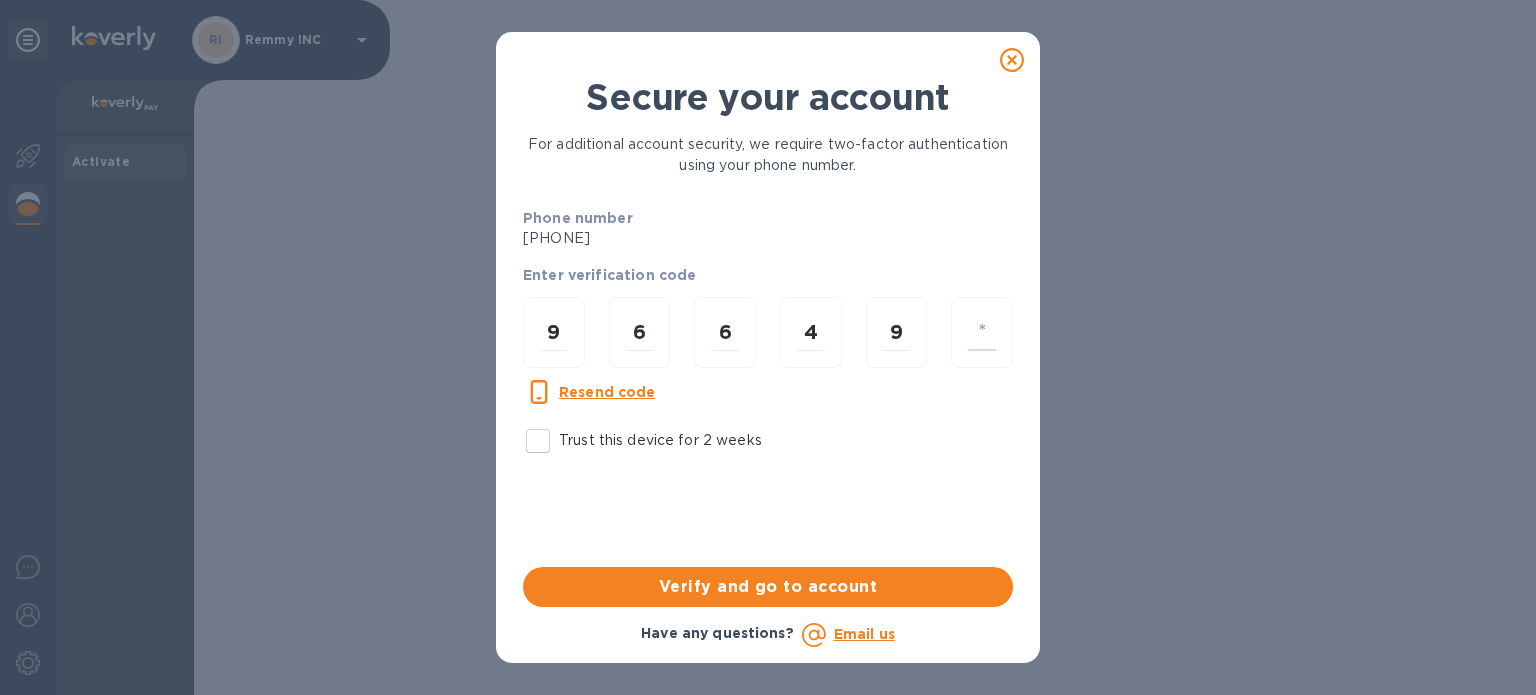 type on "6" 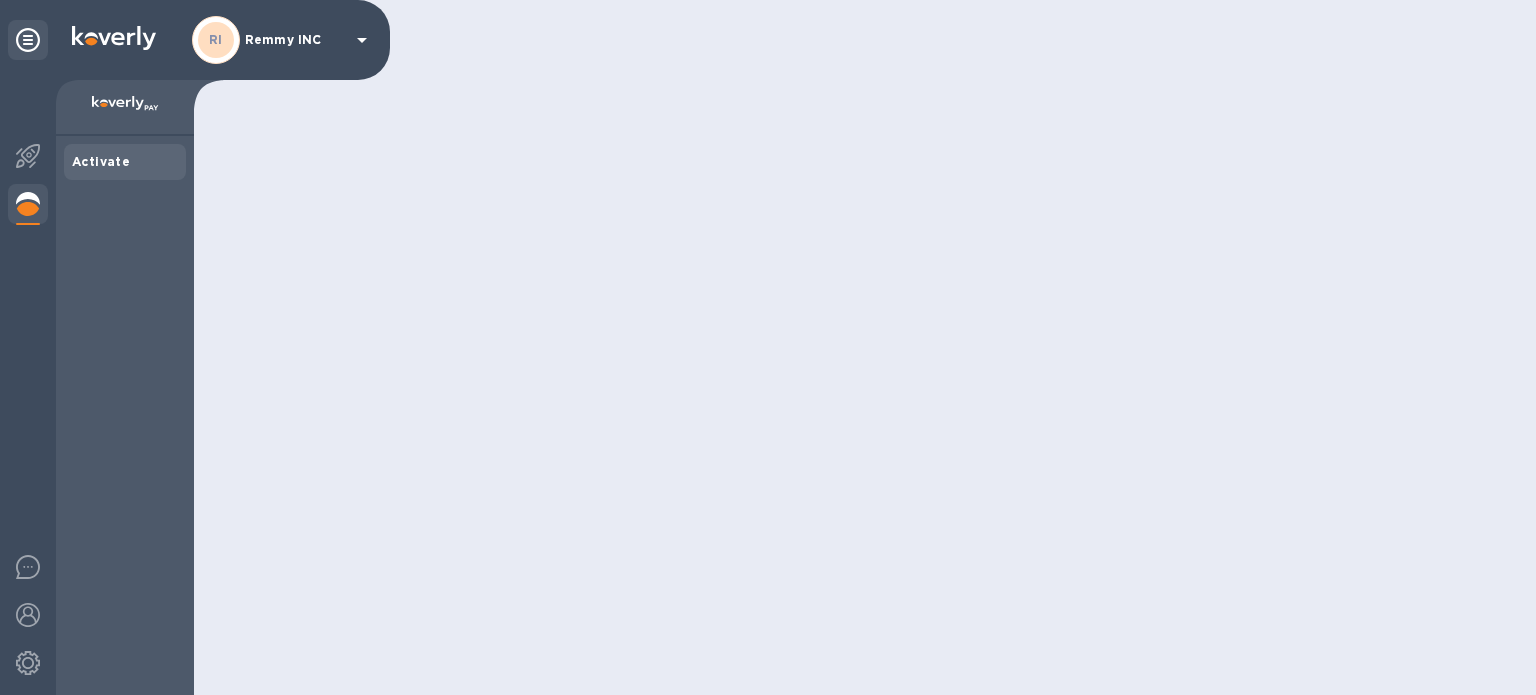 scroll, scrollTop: 0, scrollLeft: 0, axis: both 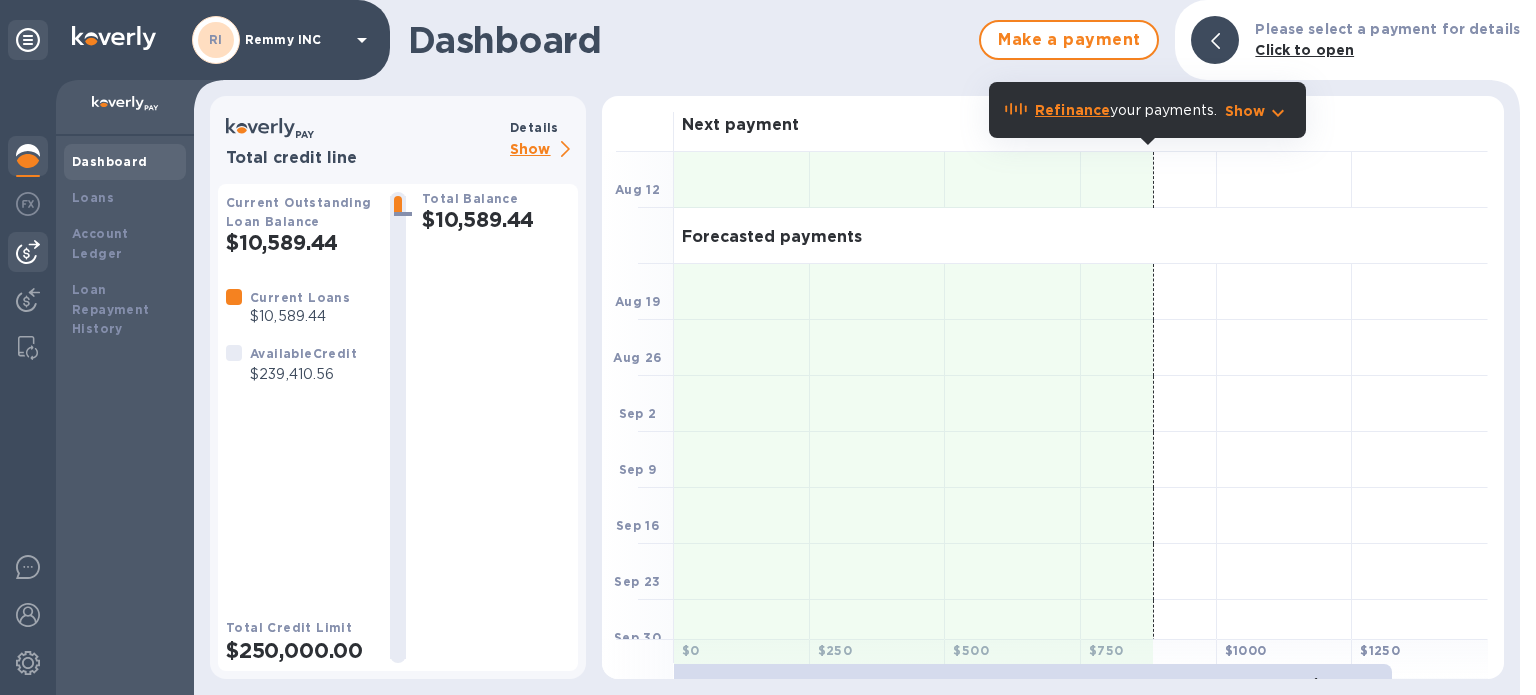 click at bounding box center [28, 252] 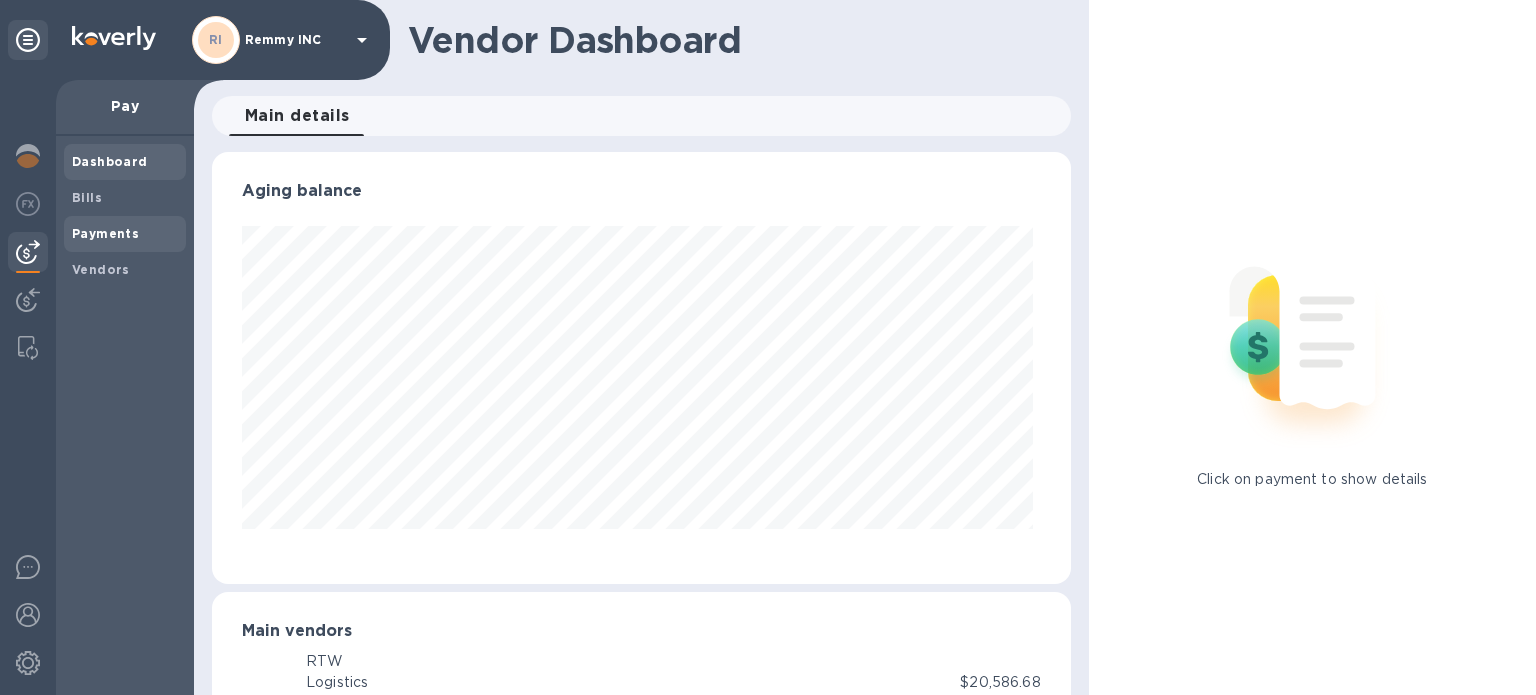 scroll, scrollTop: 999568, scrollLeft: 999149, axis: both 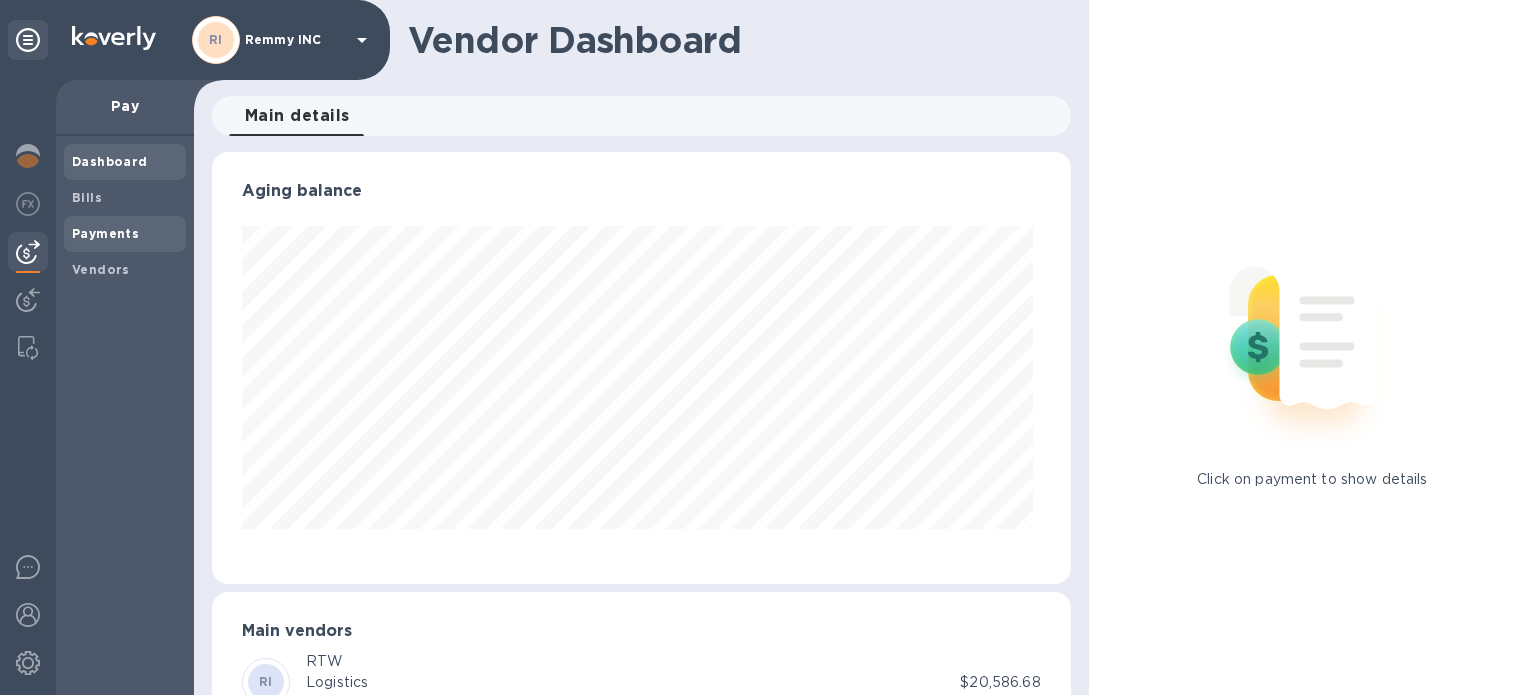click on "Payments" at bounding box center [105, 233] 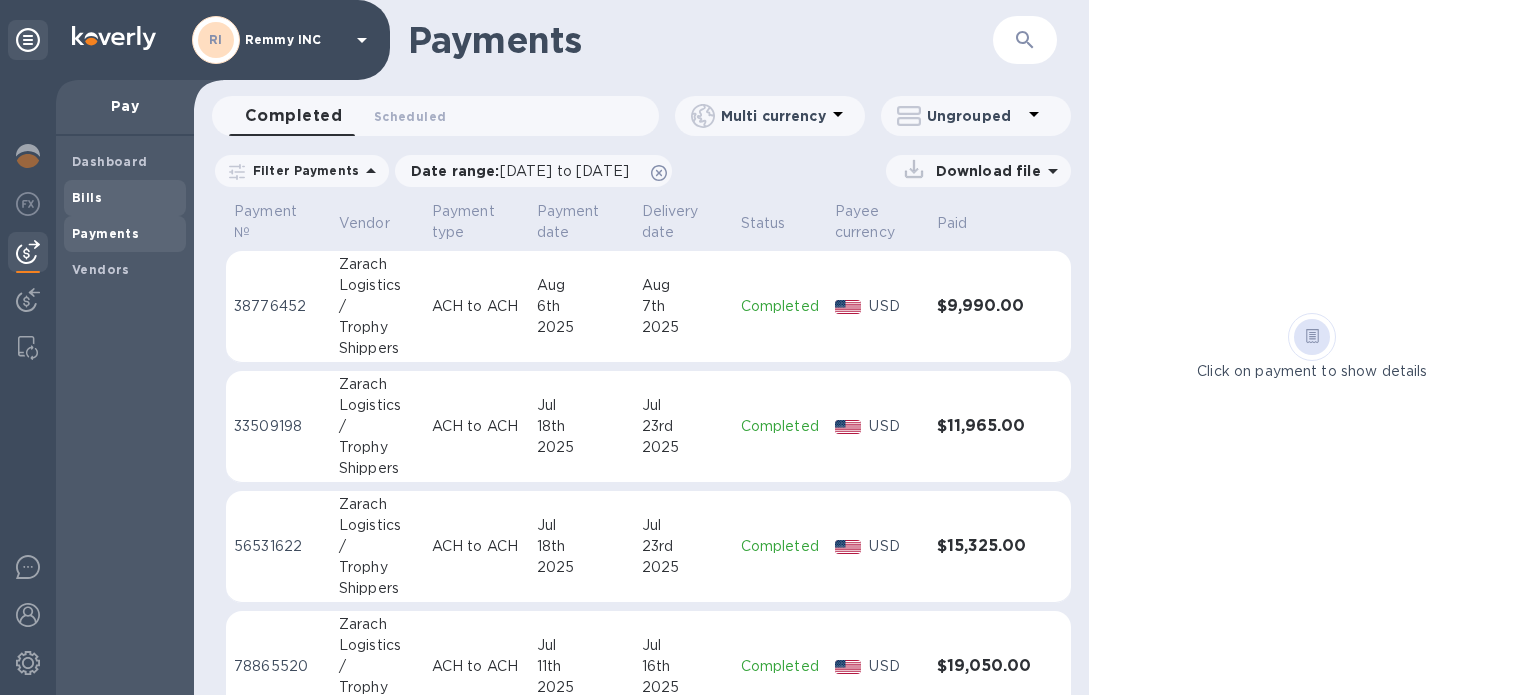 click on "Bills" at bounding box center [125, 198] 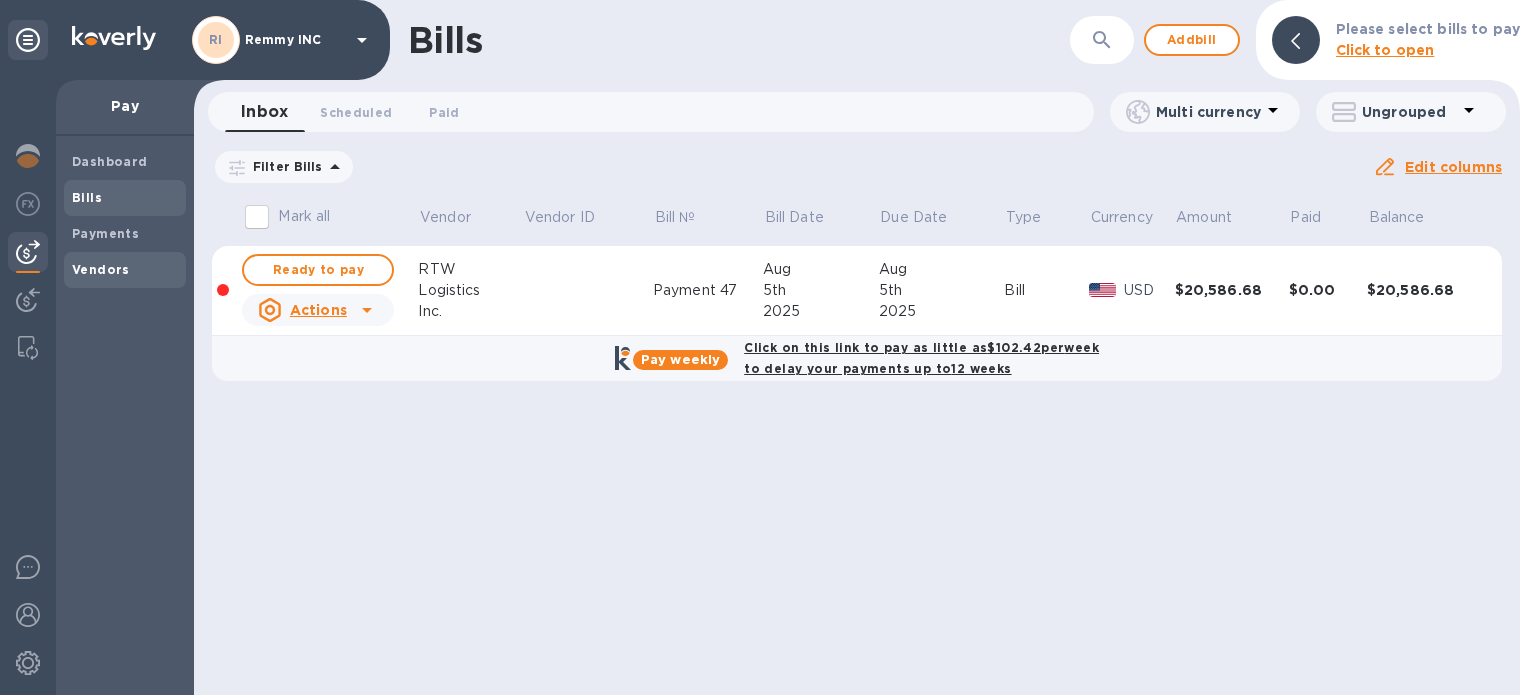 click on "Vendors" at bounding box center (101, 269) 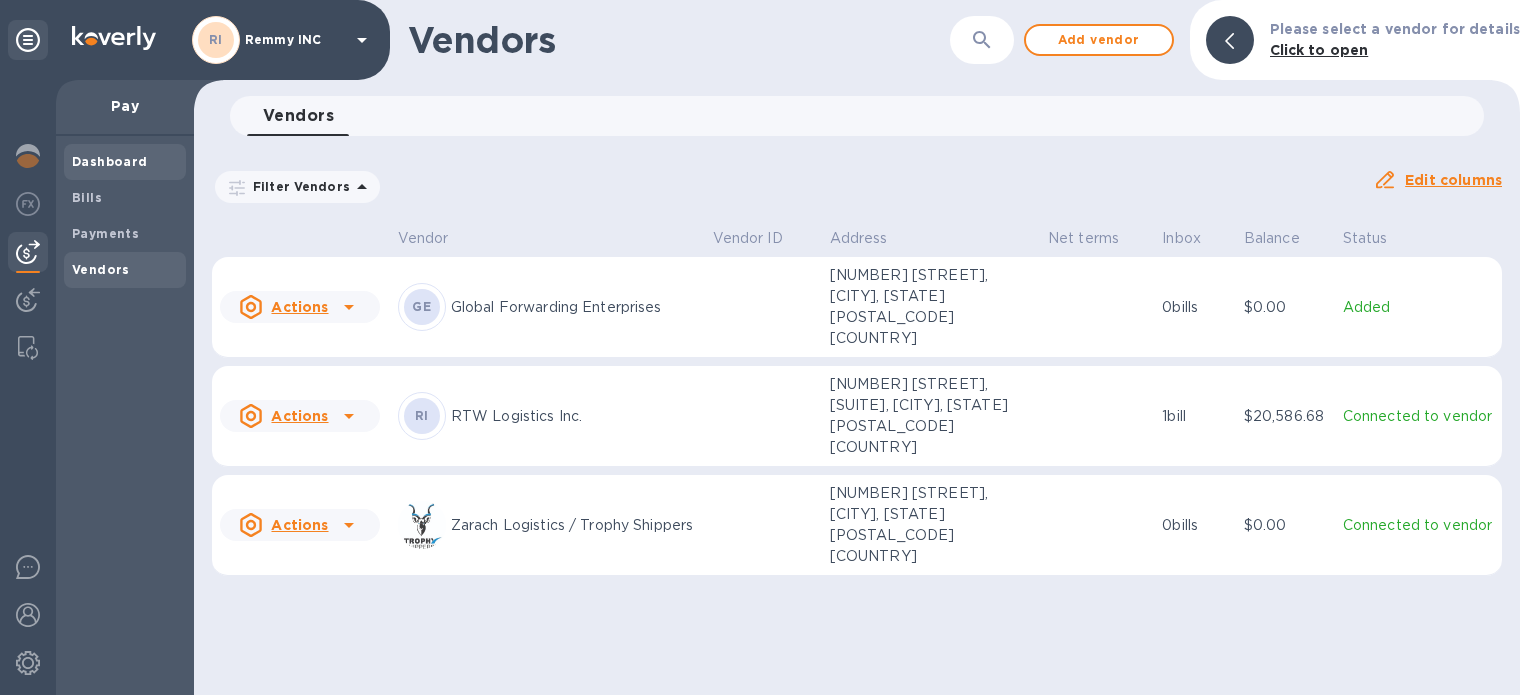 click on "Dashboard" at bounding box center [110, 161] 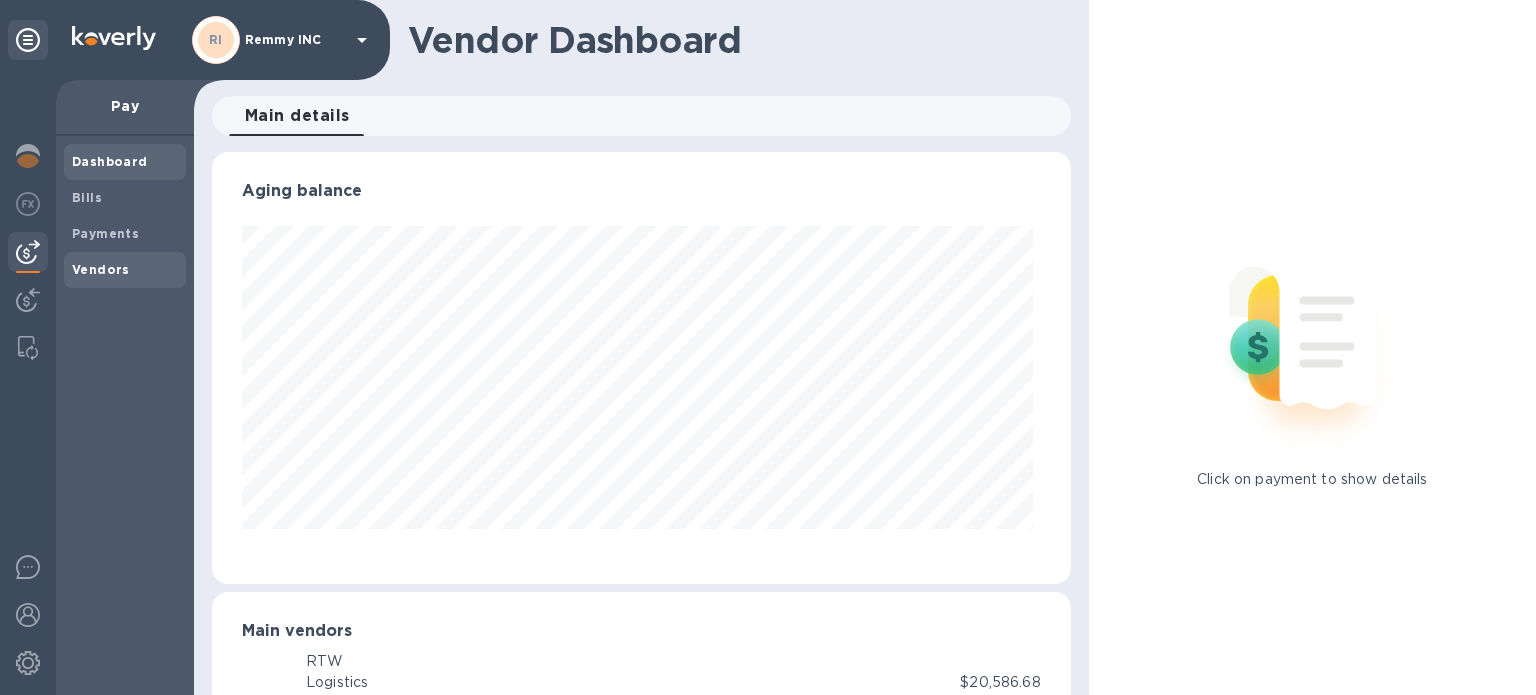 scroll, scrollTop: 999568, scrollLeft: 999149, axis: both 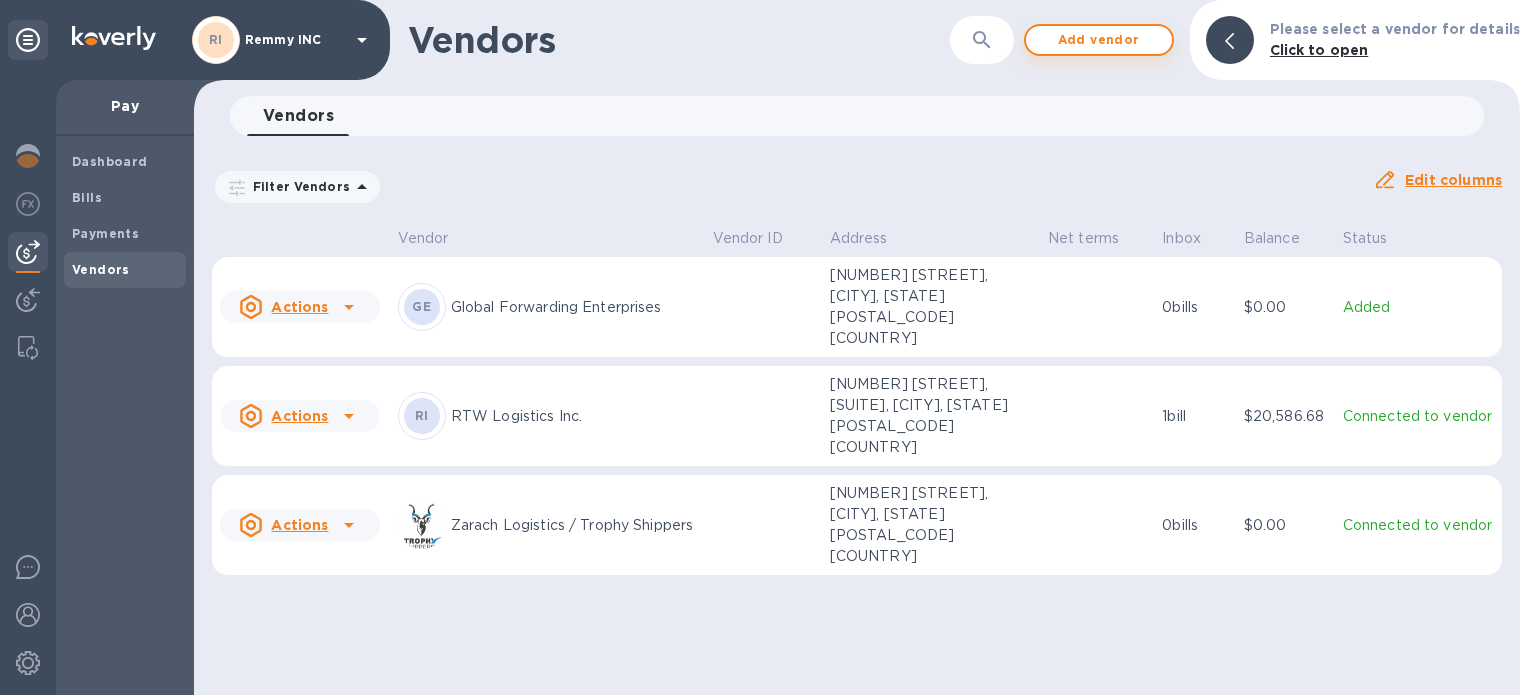 click on "Add vendor" at bounding box center (1099, 40) 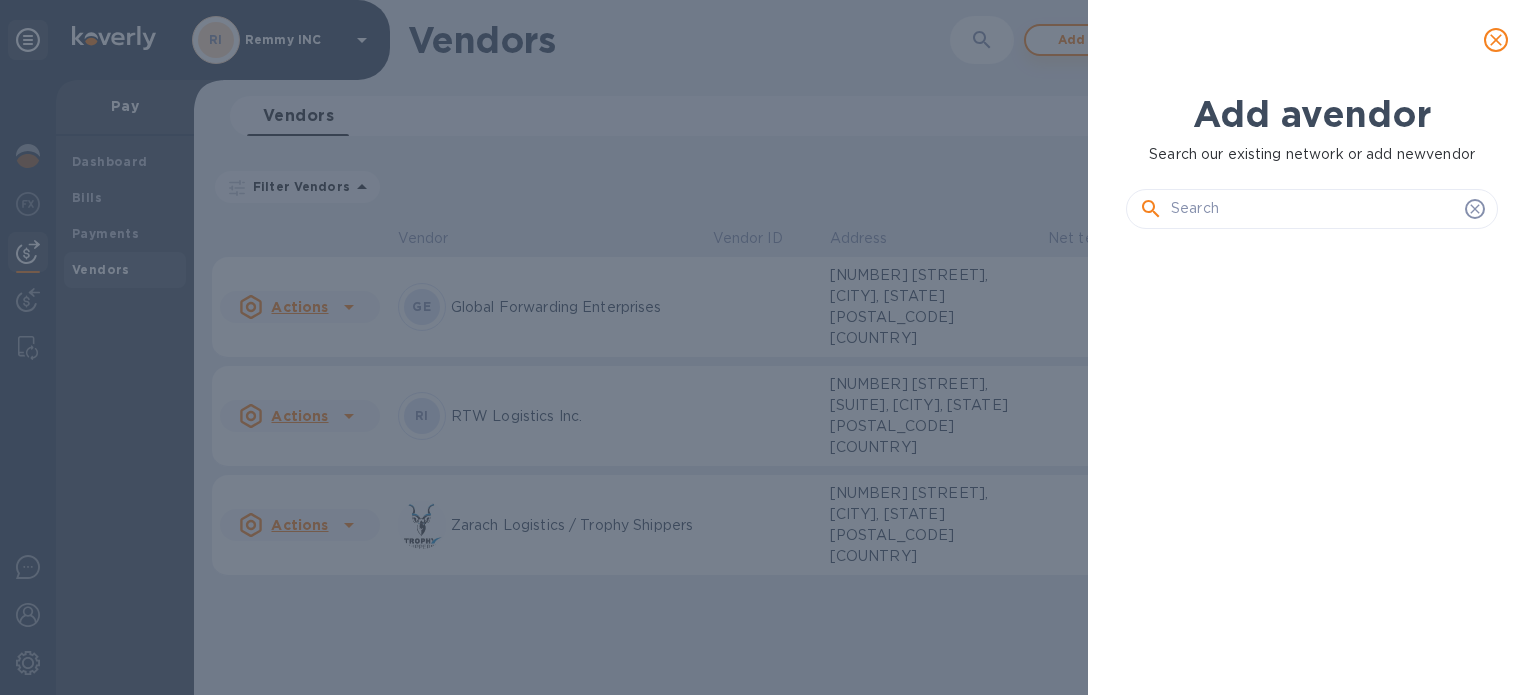 scroll, scrollTop: 16, scrollLeft: 8, axis: both 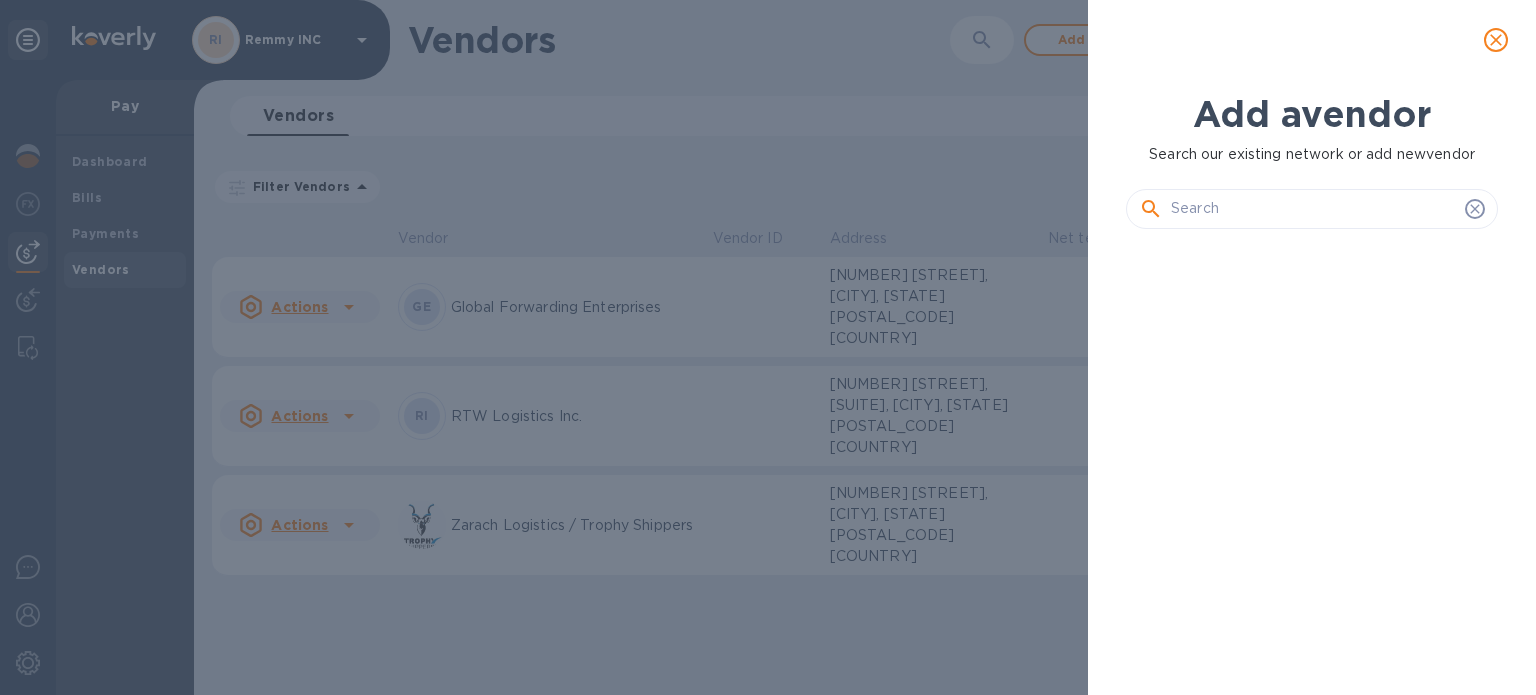 click at bounding box center (1314, 209) 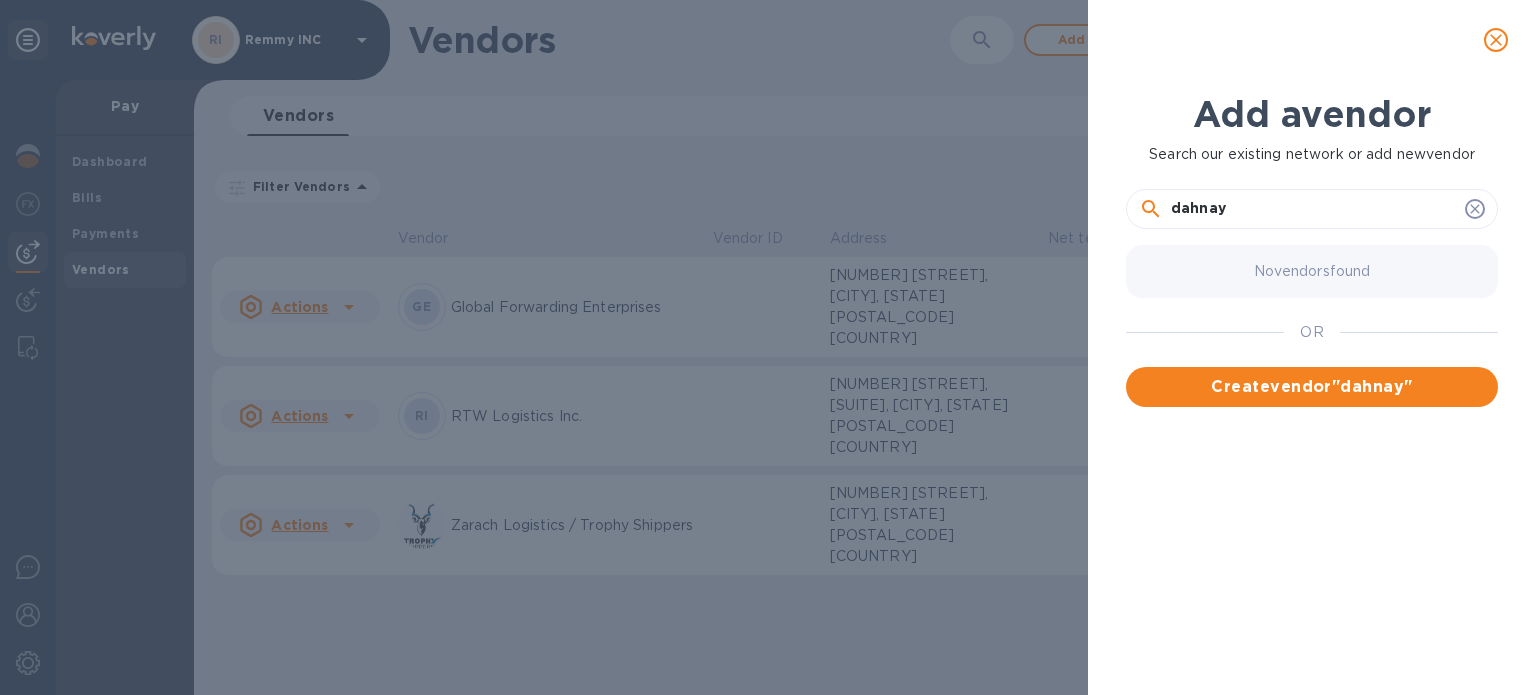 type on "dahnay" 